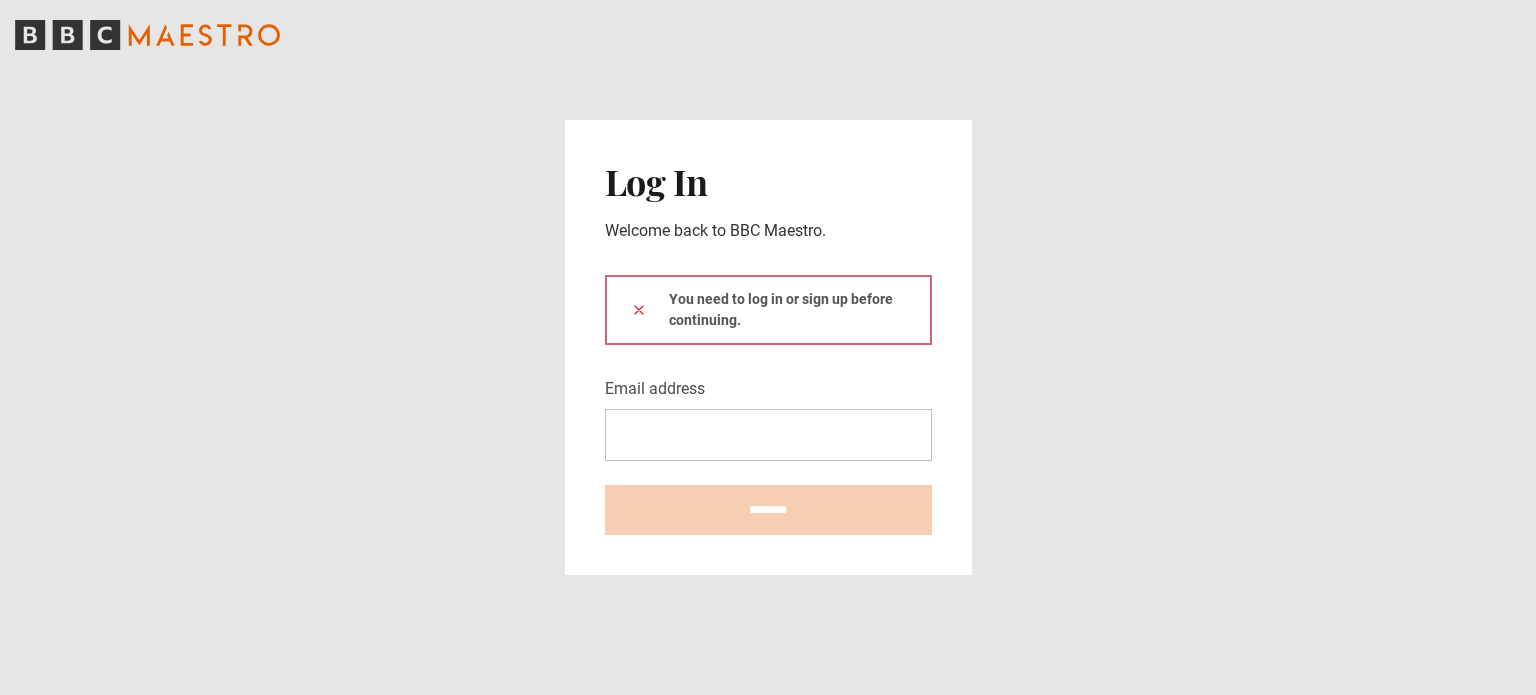 scroll, scrollTop: 0, scrollLeft: 0, axis: both 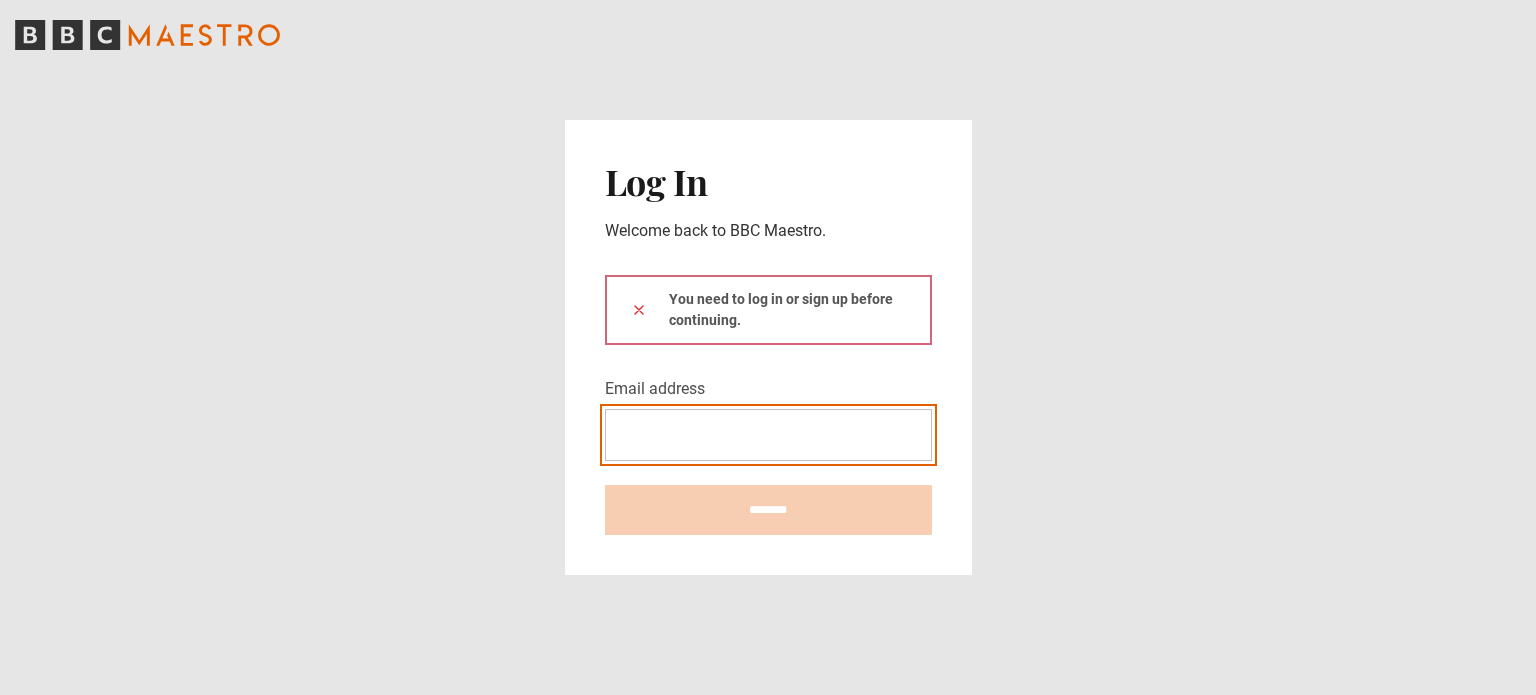 type on "**********" 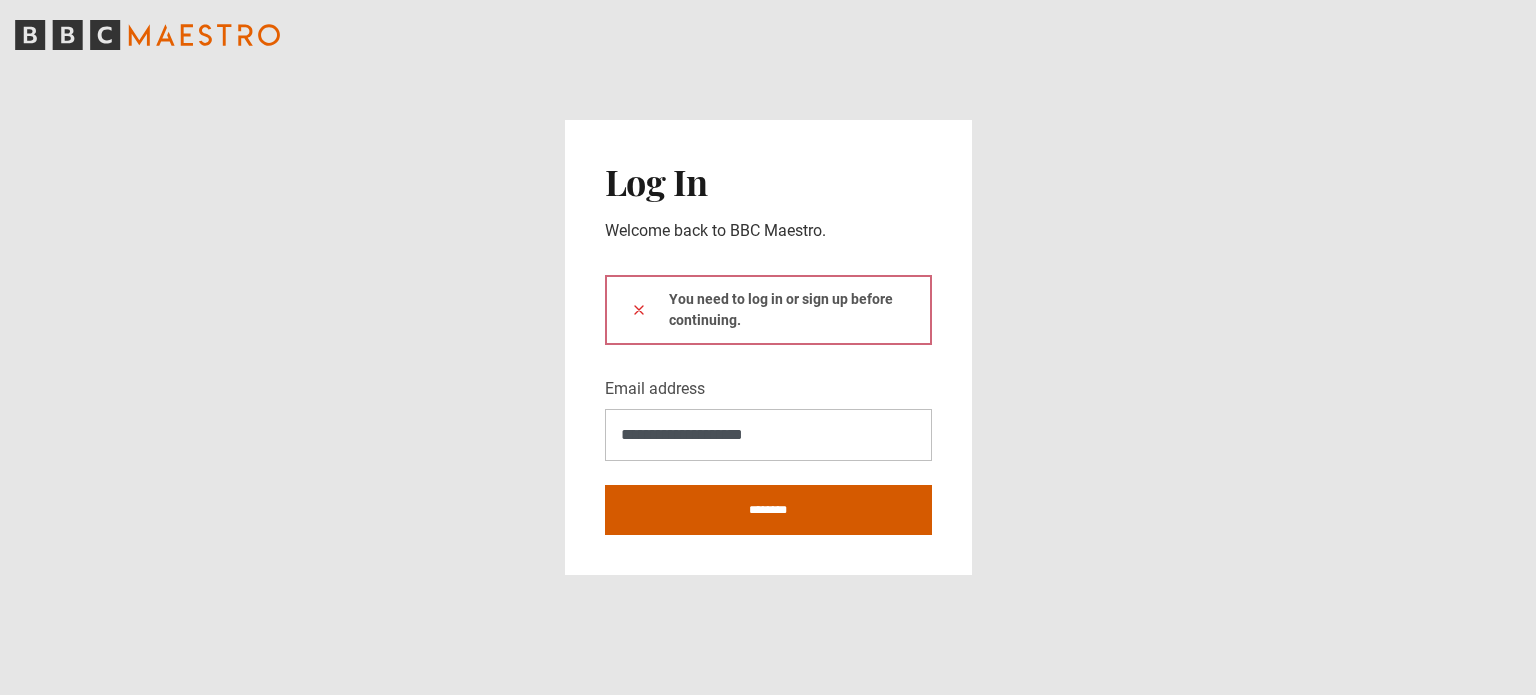 click on "********" at bounding box center (768, 510) 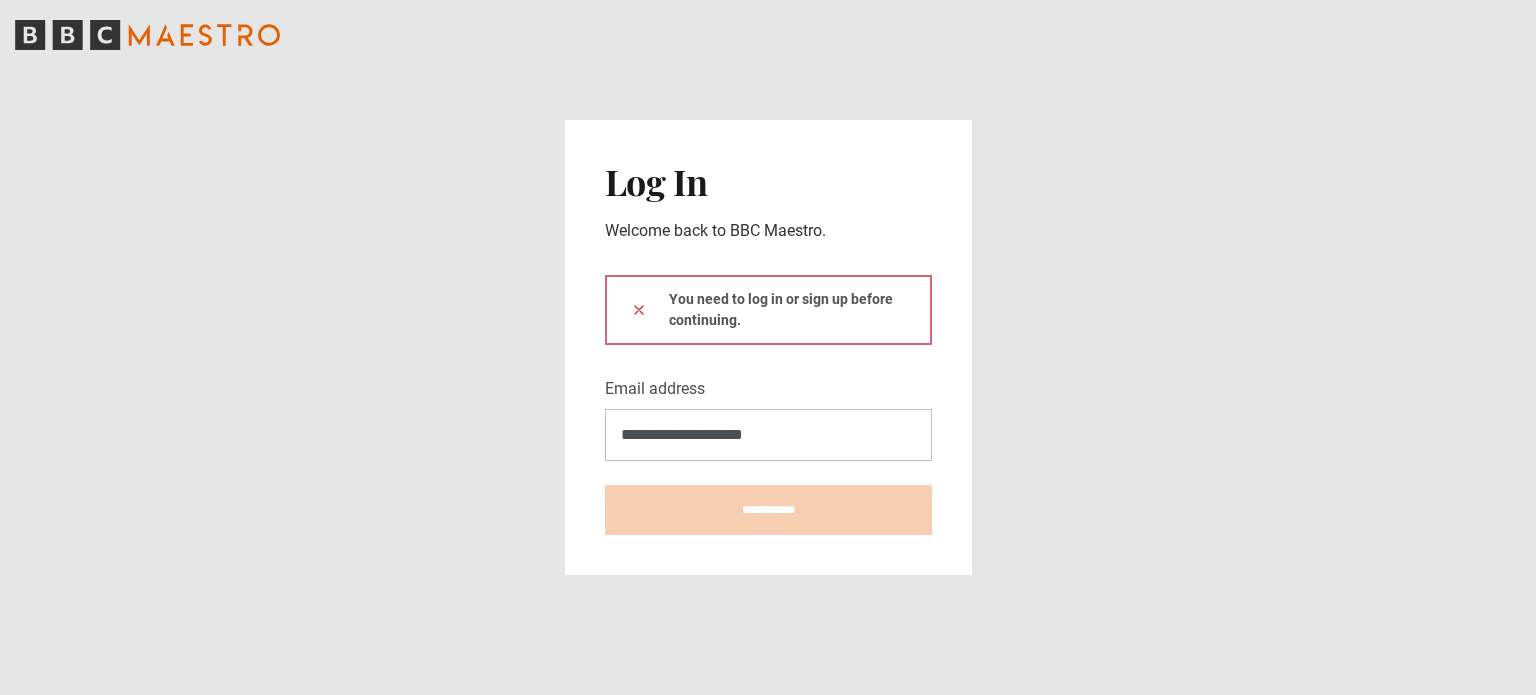 type on "**********" 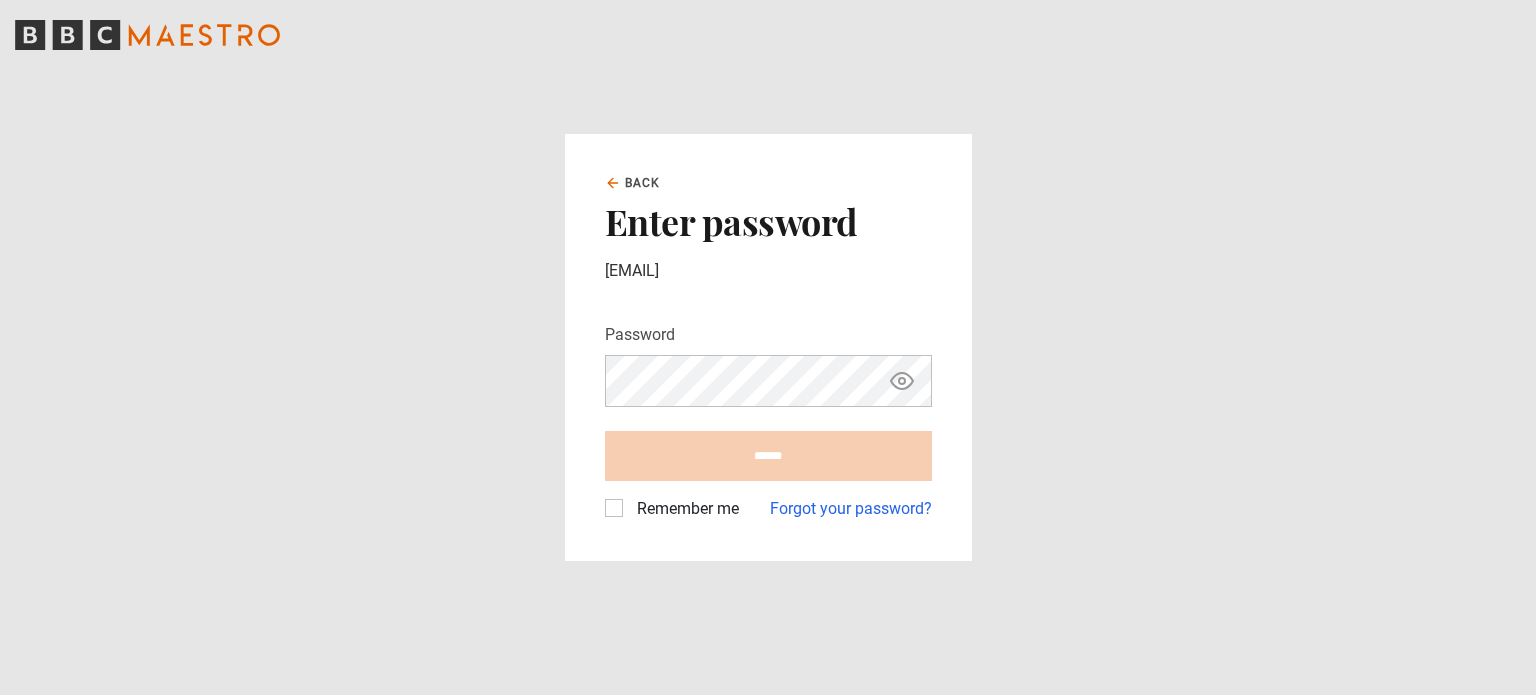 scroll, scrollTop: 0, scrollLeft: 0, axis: both 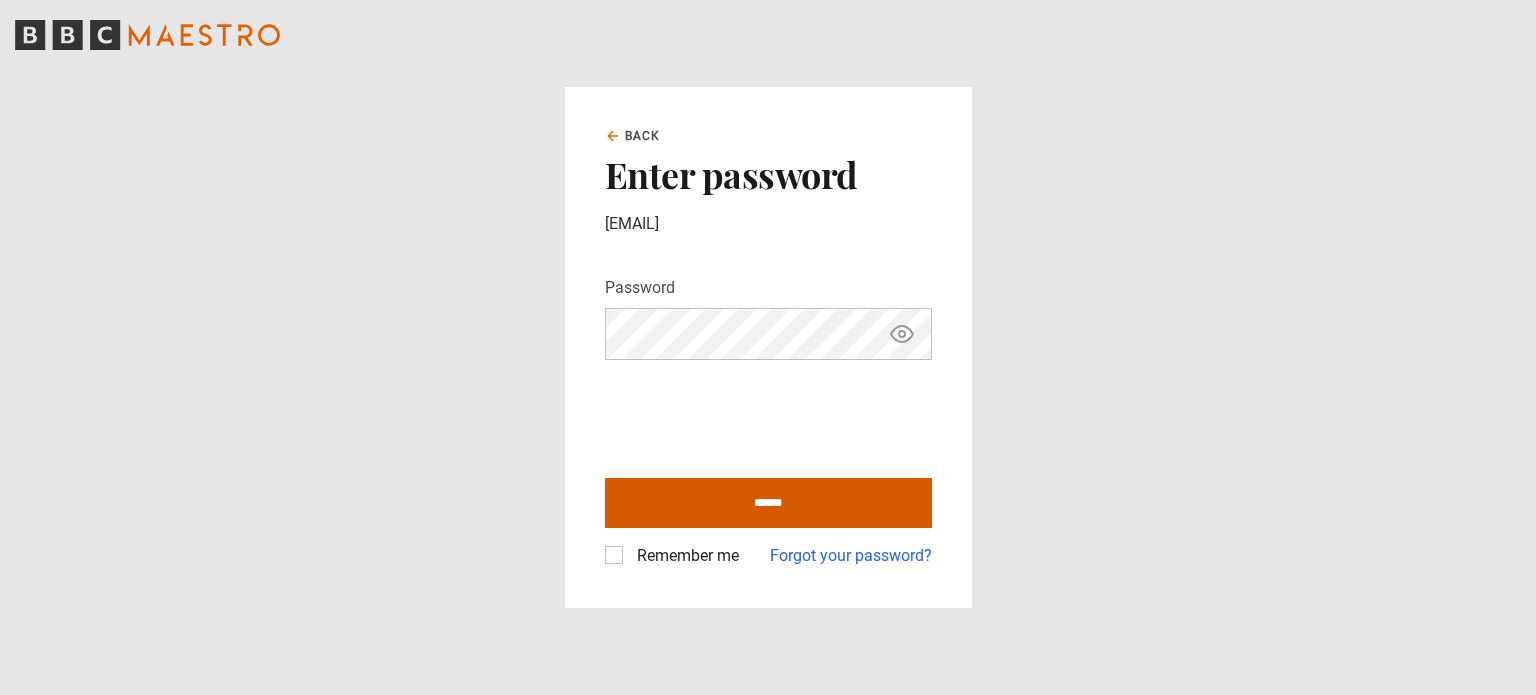 click on "******" at bounding box center (768, 503) 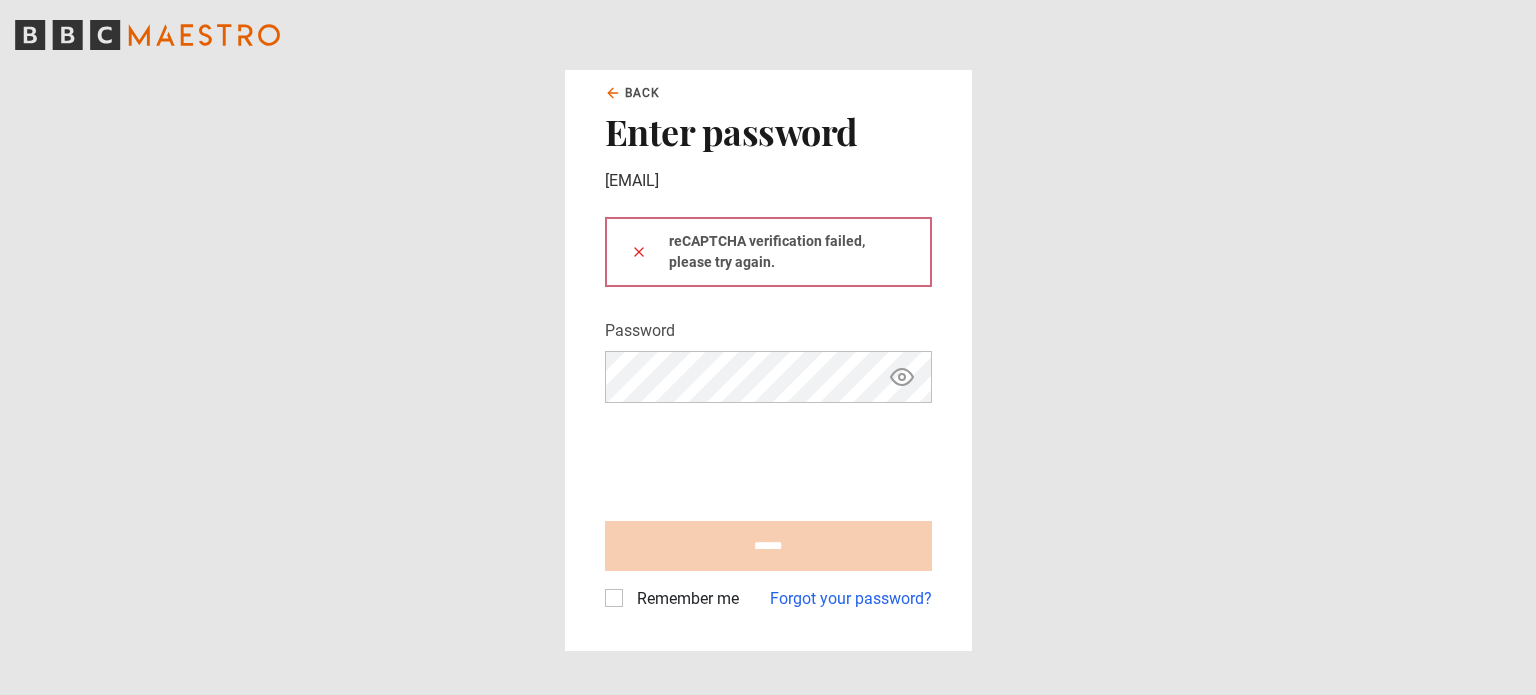 scroll, scrollTop: 0, scrollLeft: 0, axis: both 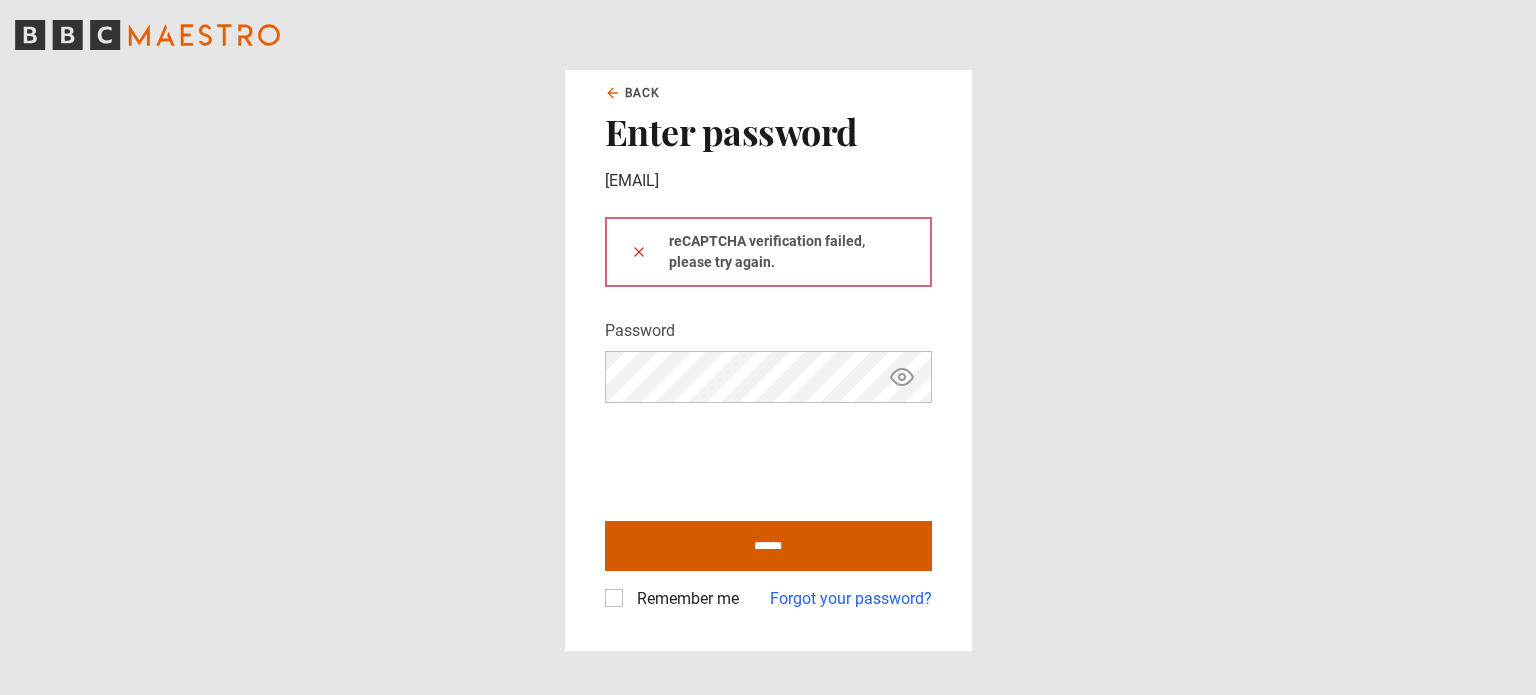 click on "******" at bounding box center [768, 546] 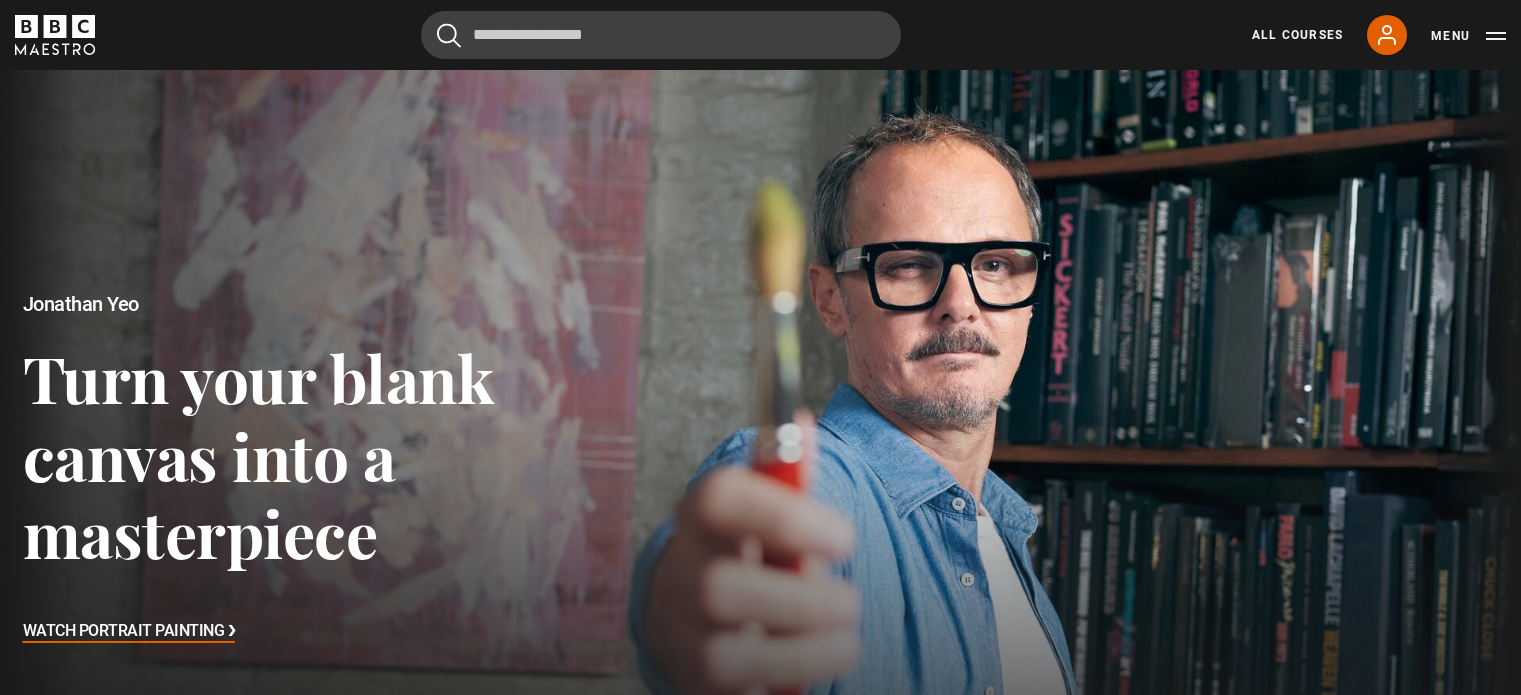 scroll, scrollTop: 0, scrollLeft: 0, axis: both 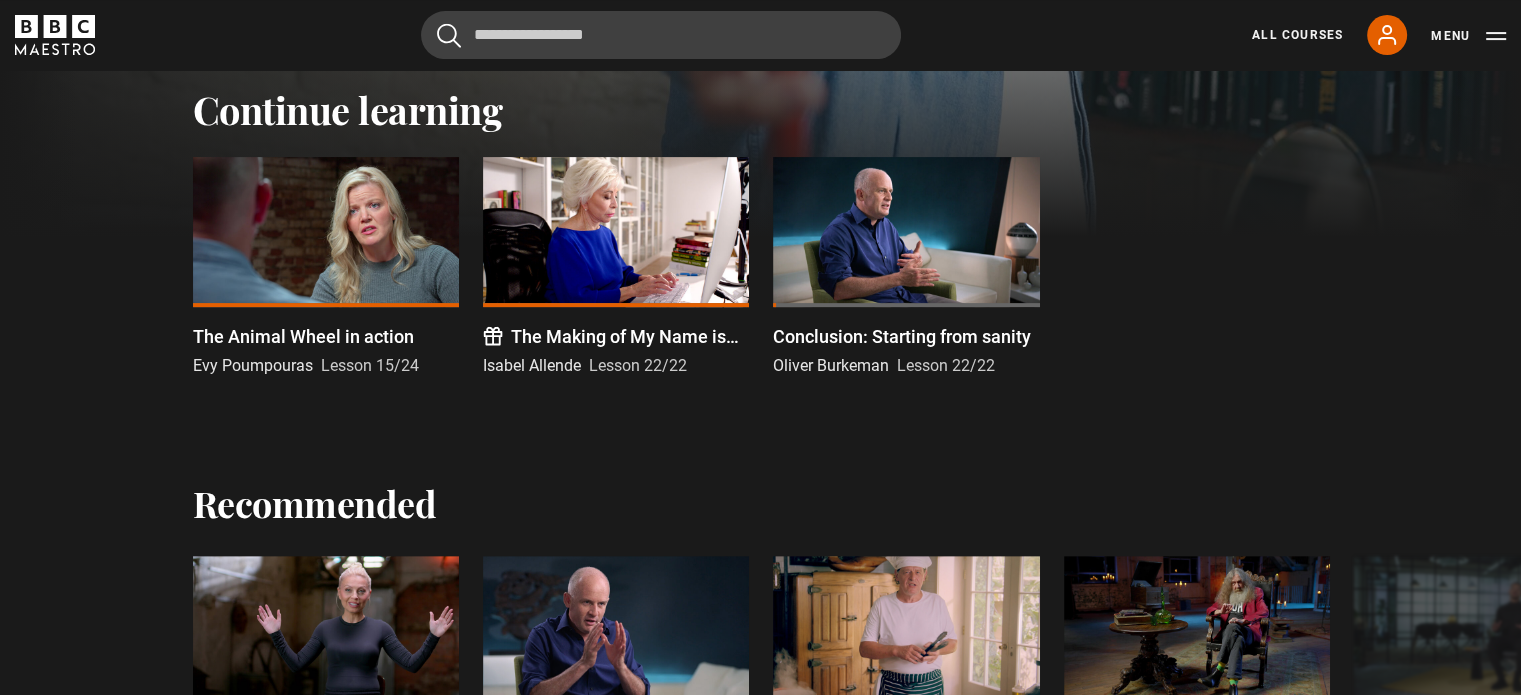 click at bounding box center [326, 232] 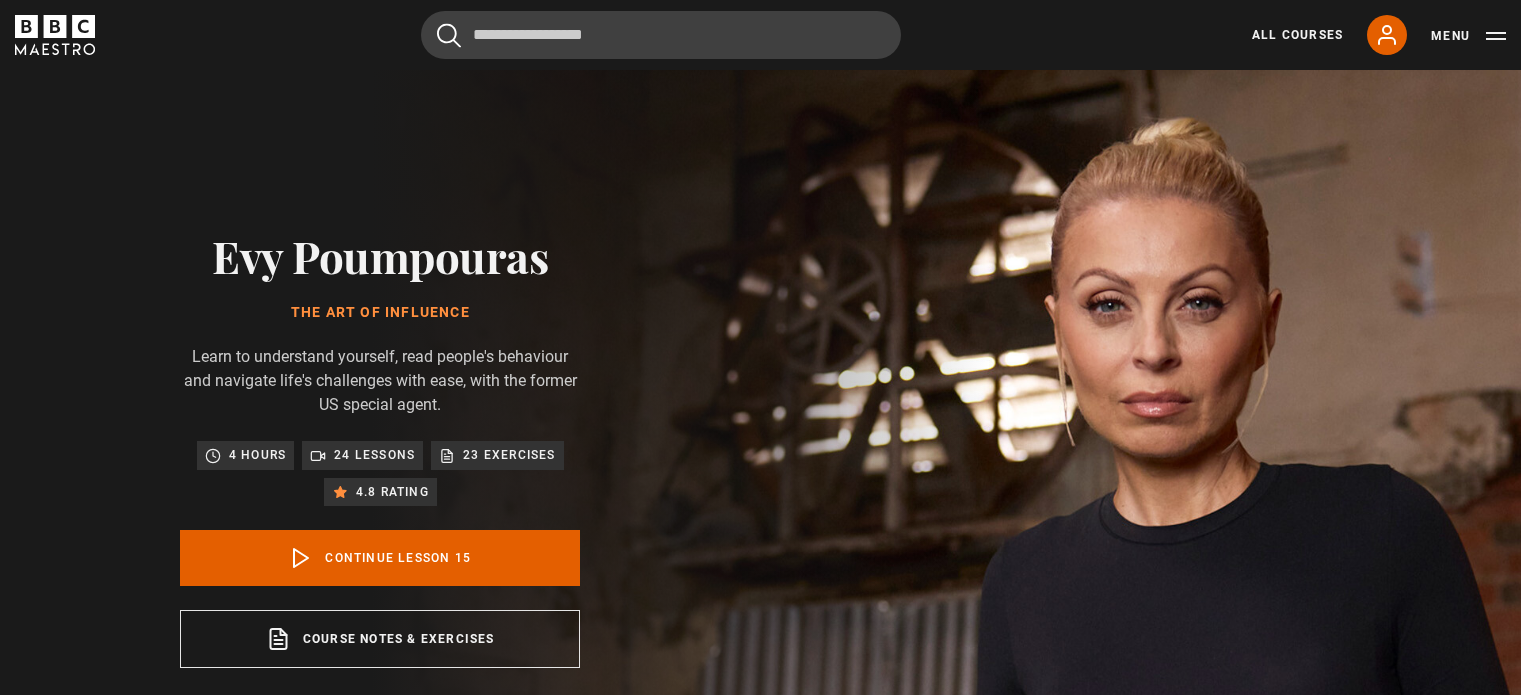 scroll, scrollTop: 828, scrollLeft: 0, axis: vertical 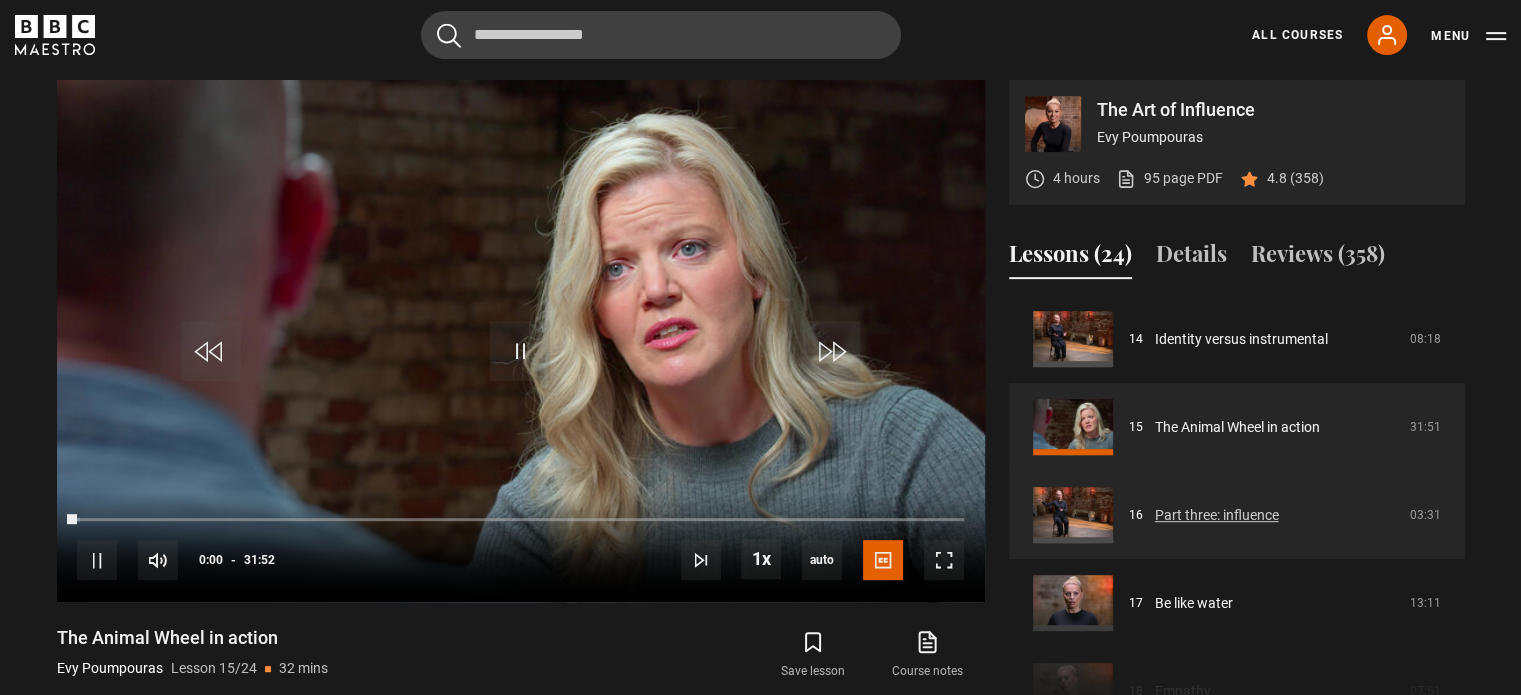 click on "Part three: influence" at bounding box center (1217, 515) 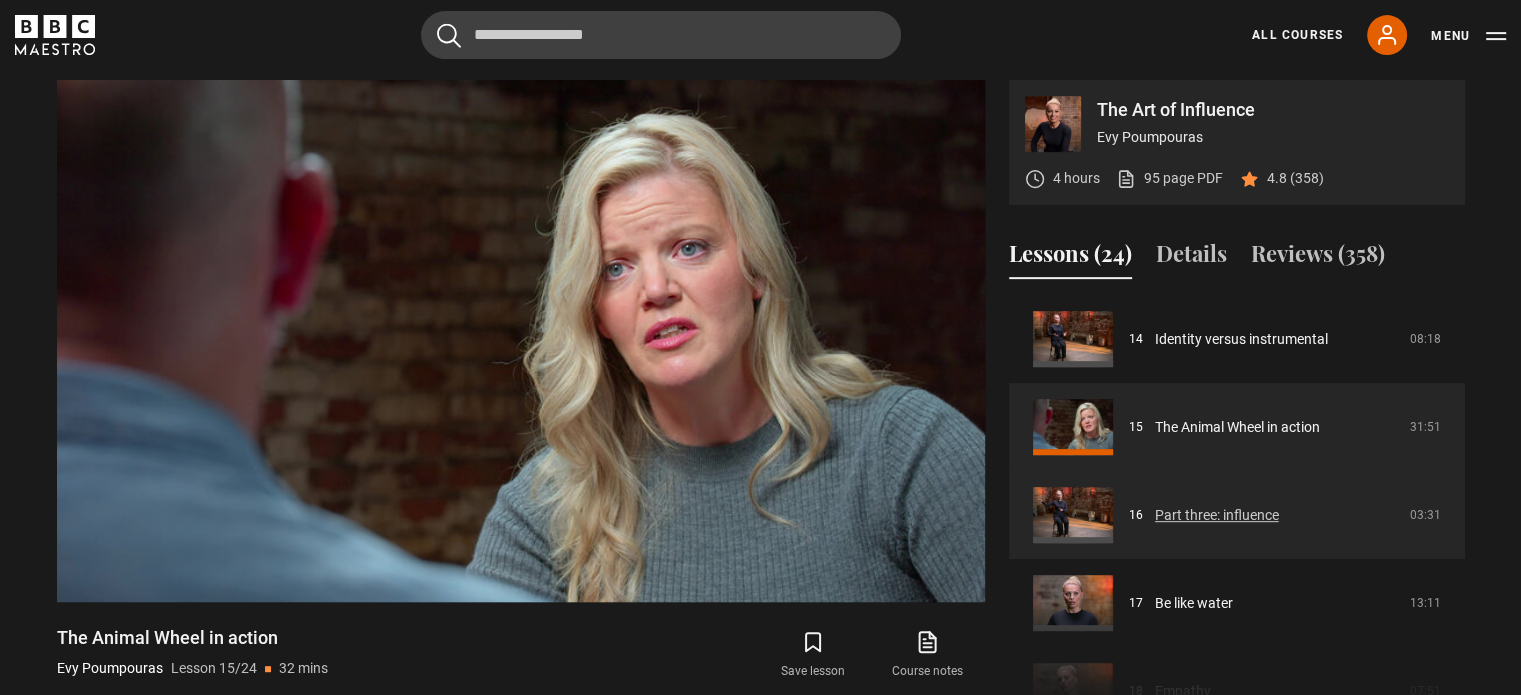 click on "Part three: influence" at bounding box center [1217, 515] 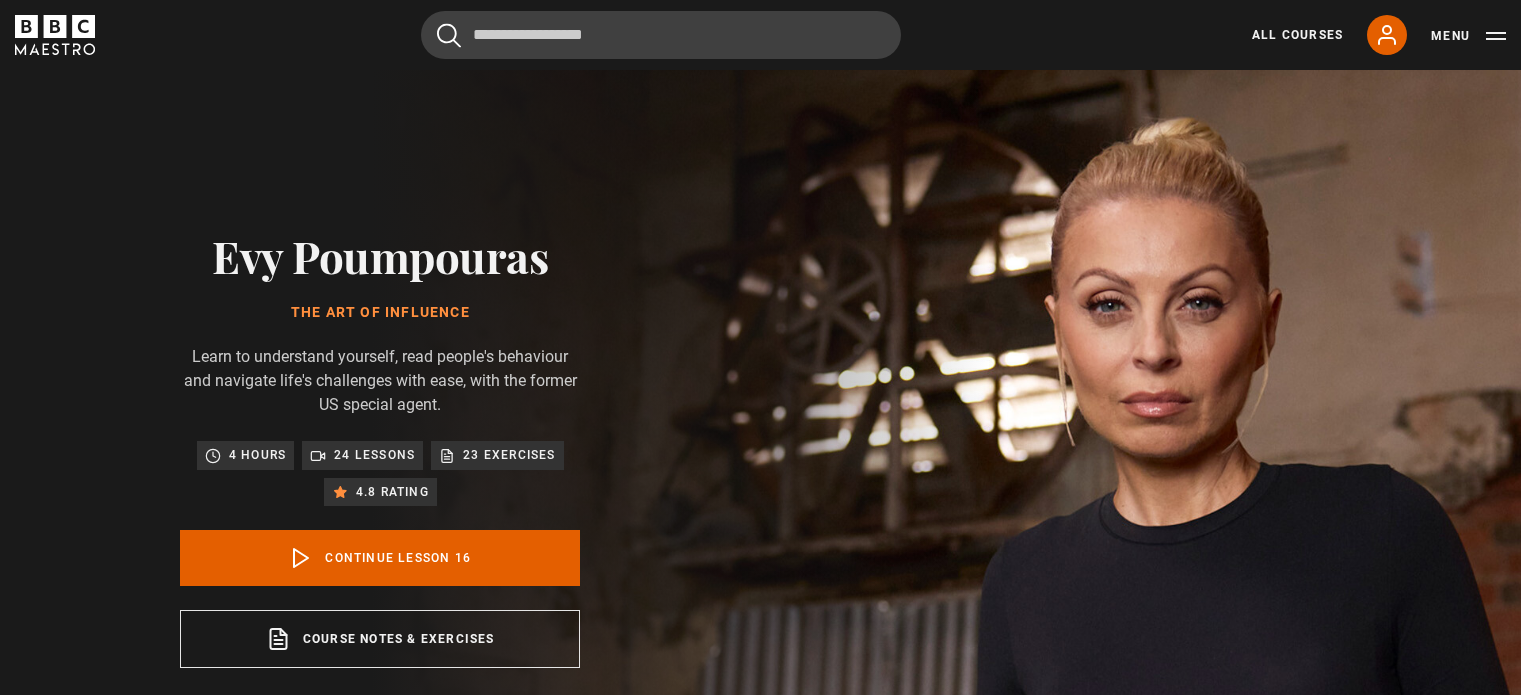 scroll, scrollTop: 828, scrollLeft: 0, axis: vertical 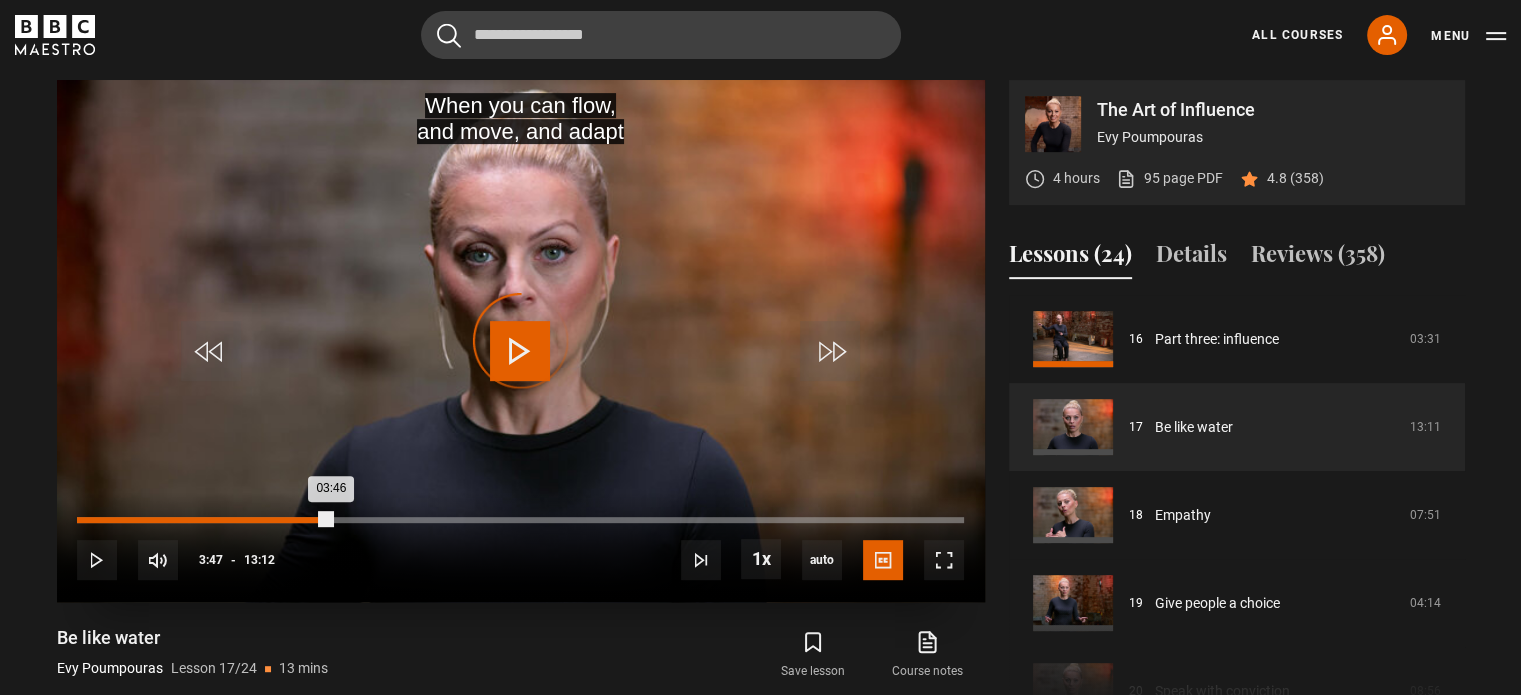drag, startPoint x: 394, startPoint y: 520, endPoint x: 326, endPoint y: 521, distance: 68.007355 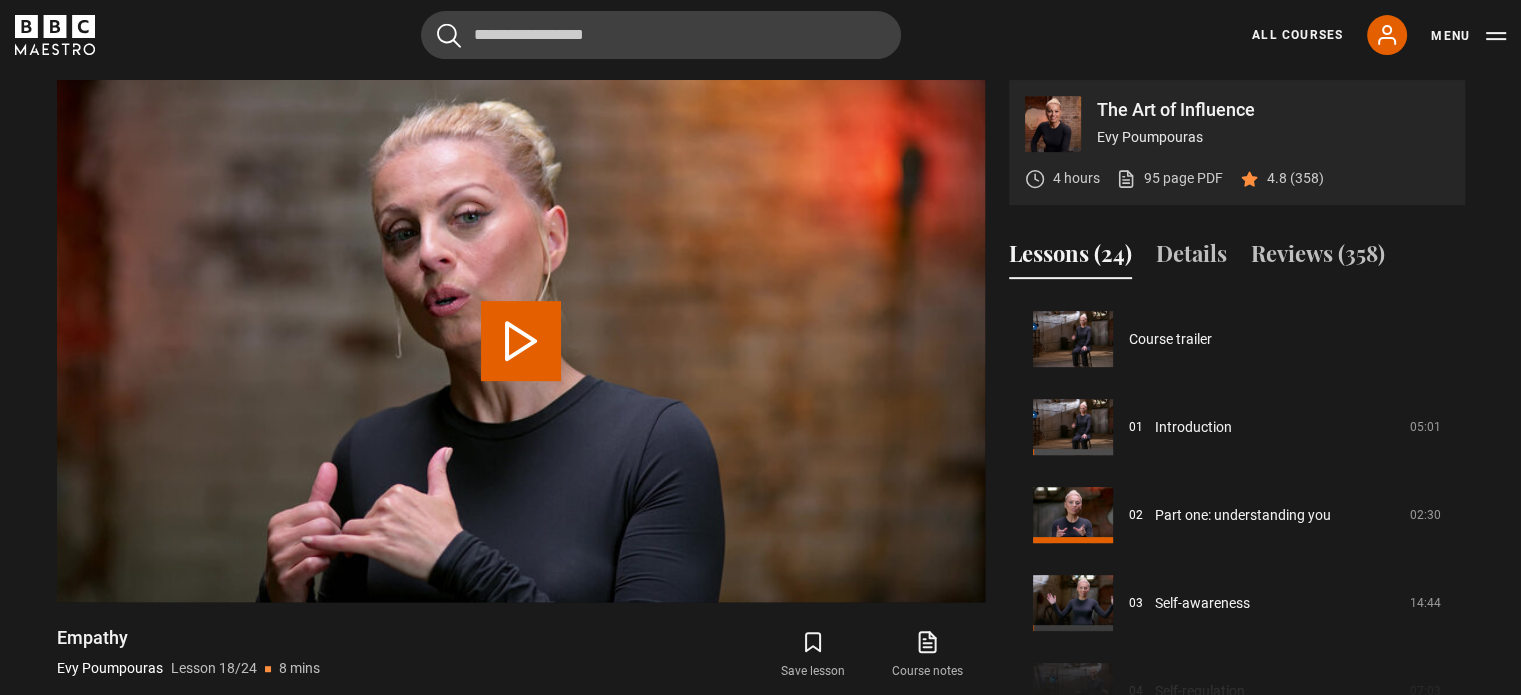 scroll, scrollTop: 1496, scrollLeft: 0, axis: vertical 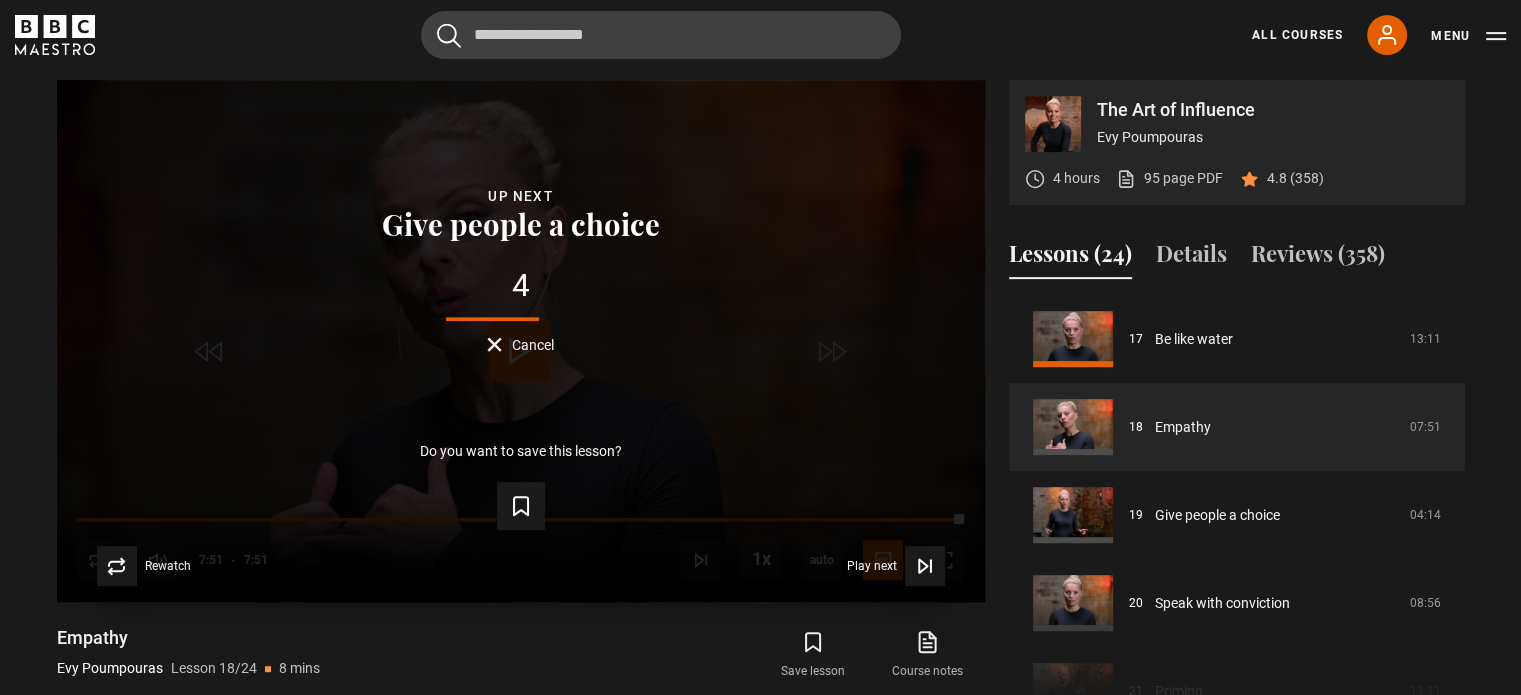 drag, startPoint x: 522, startPoint y: 350, endPoint x: 484, endPoint y: 341, distance: 39.051247 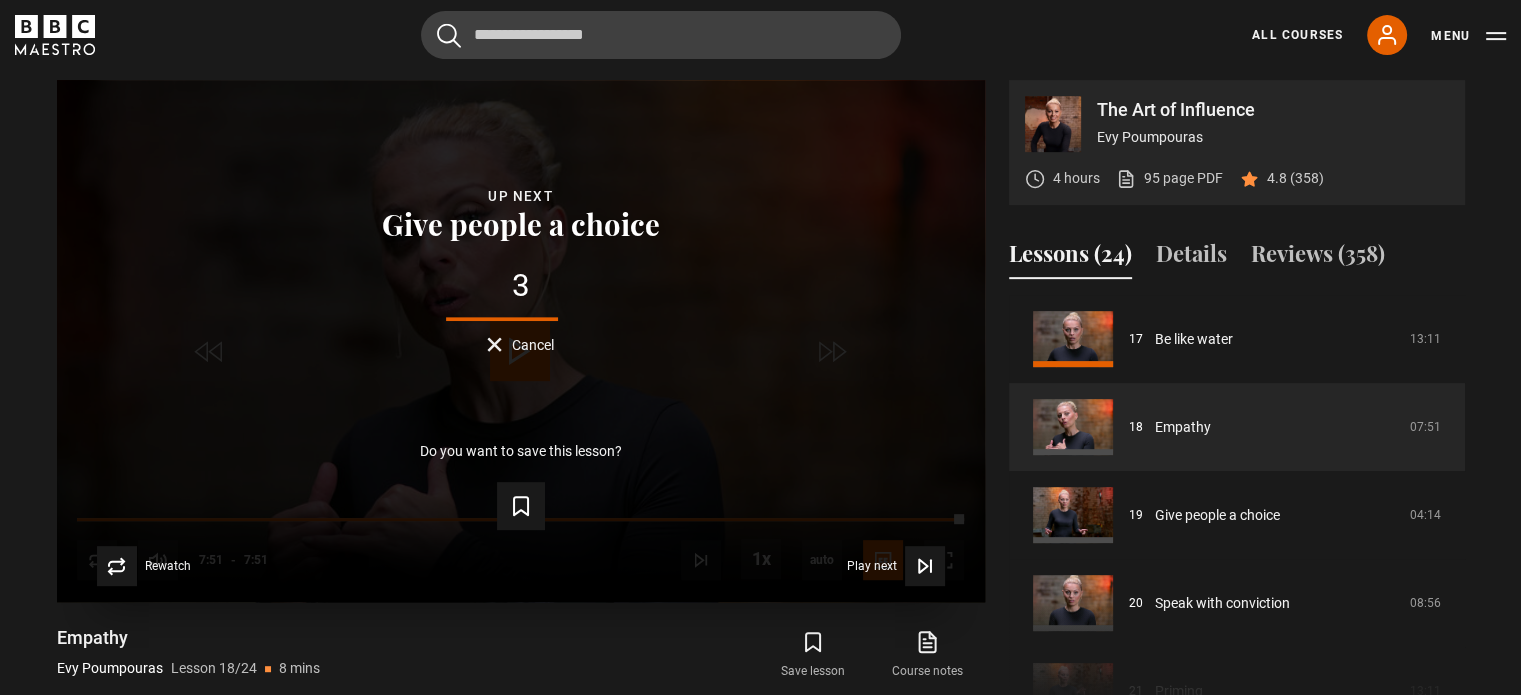 drag, startPoint x: 484, startPoint y: 341, endPoint x: 279, endPoint y: 191, distance: 254.01772 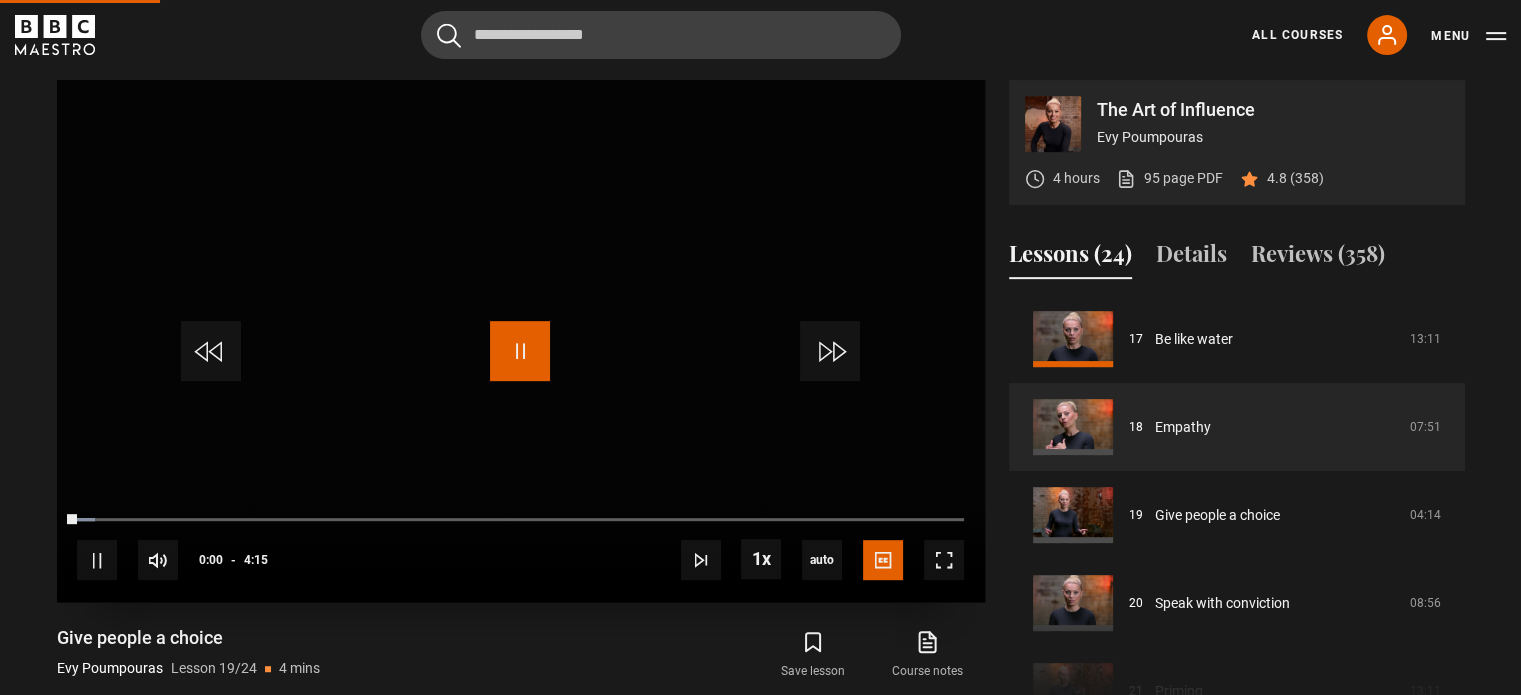 click at bounding box center (520, 351) 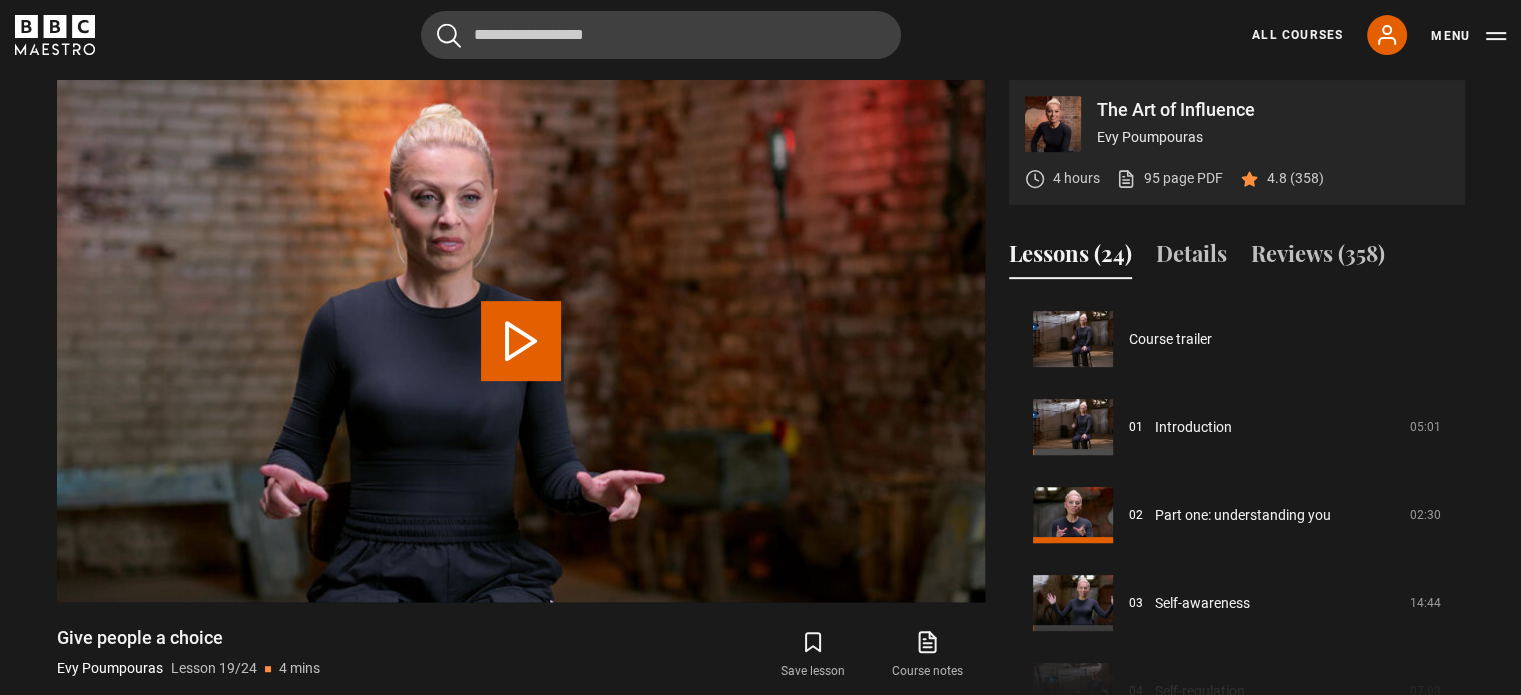 scroll, scrollTop: 1584, scrollLeft: 0, axis: vertical 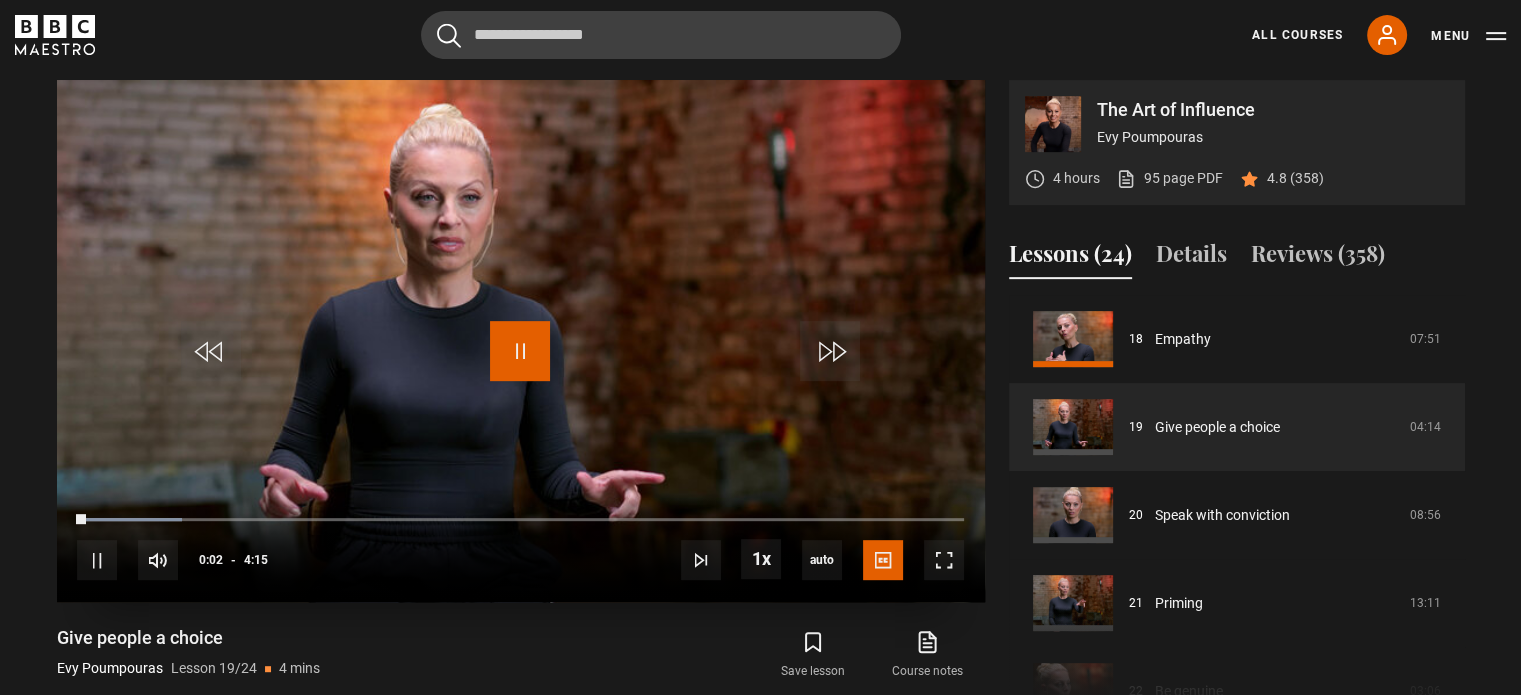 drag, startPoint x: 532, startPoint y: 354, endPoint x: 516, endPoint y: 379, distance: 29.681644 